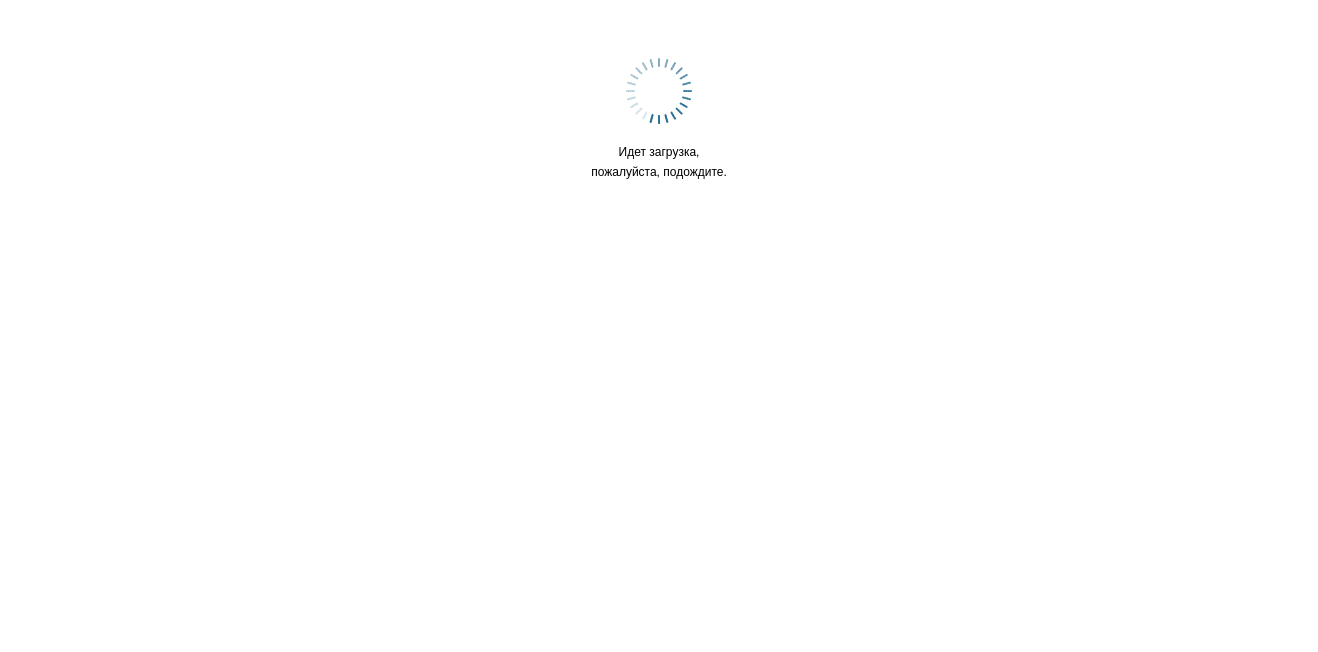 scroll, scrollTop: 0, scrollLeft: 0, axis: both 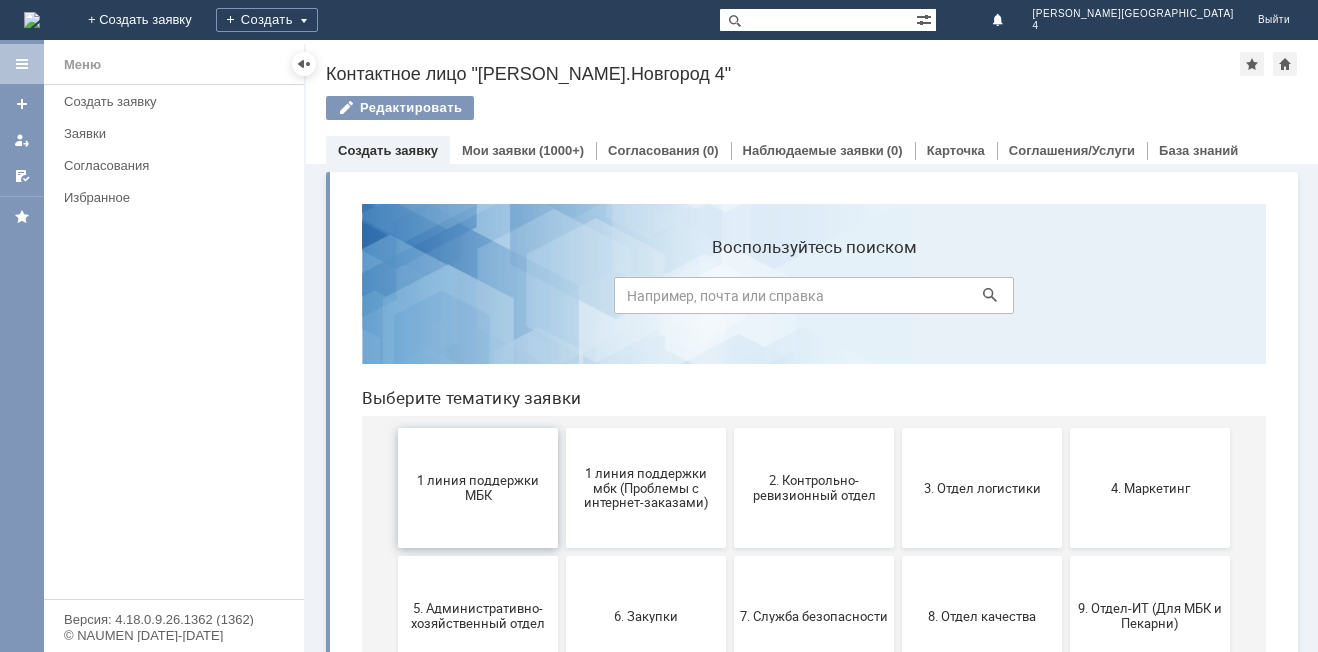 click on "1 линия поддержки МБК" at bounding box center [478, 488] 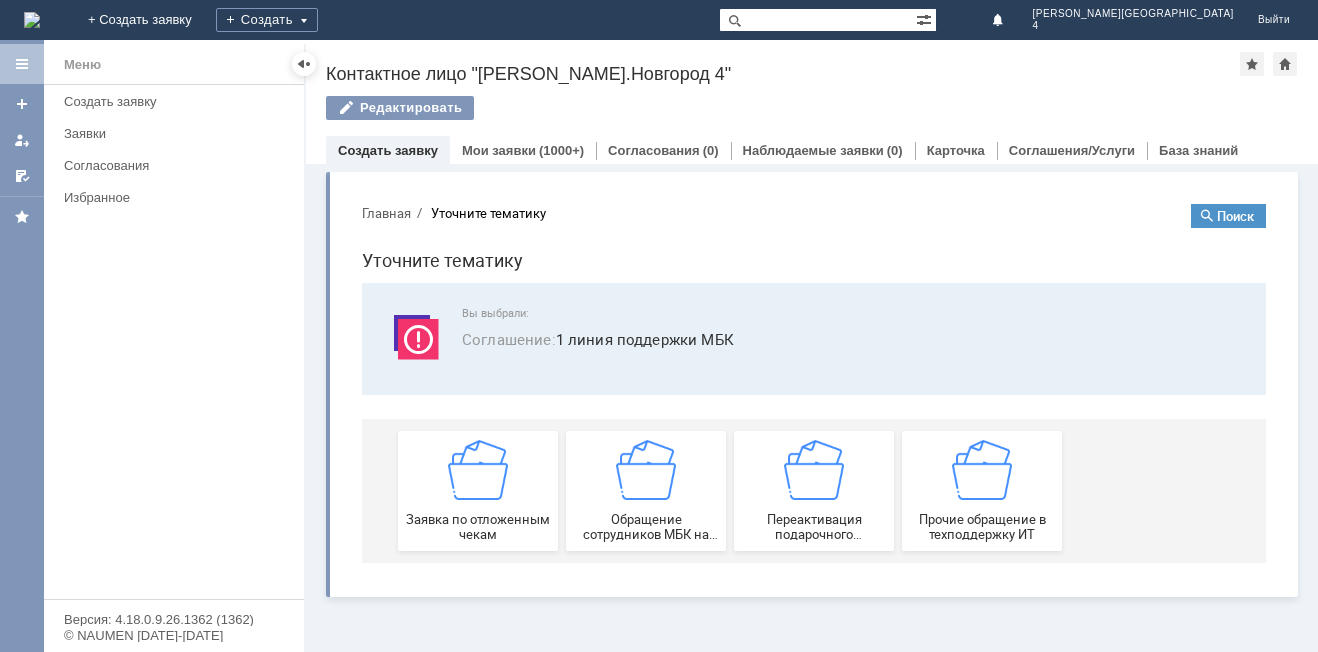 click on "Заявка по отложенным чекам" at bounding box center [478, 491] 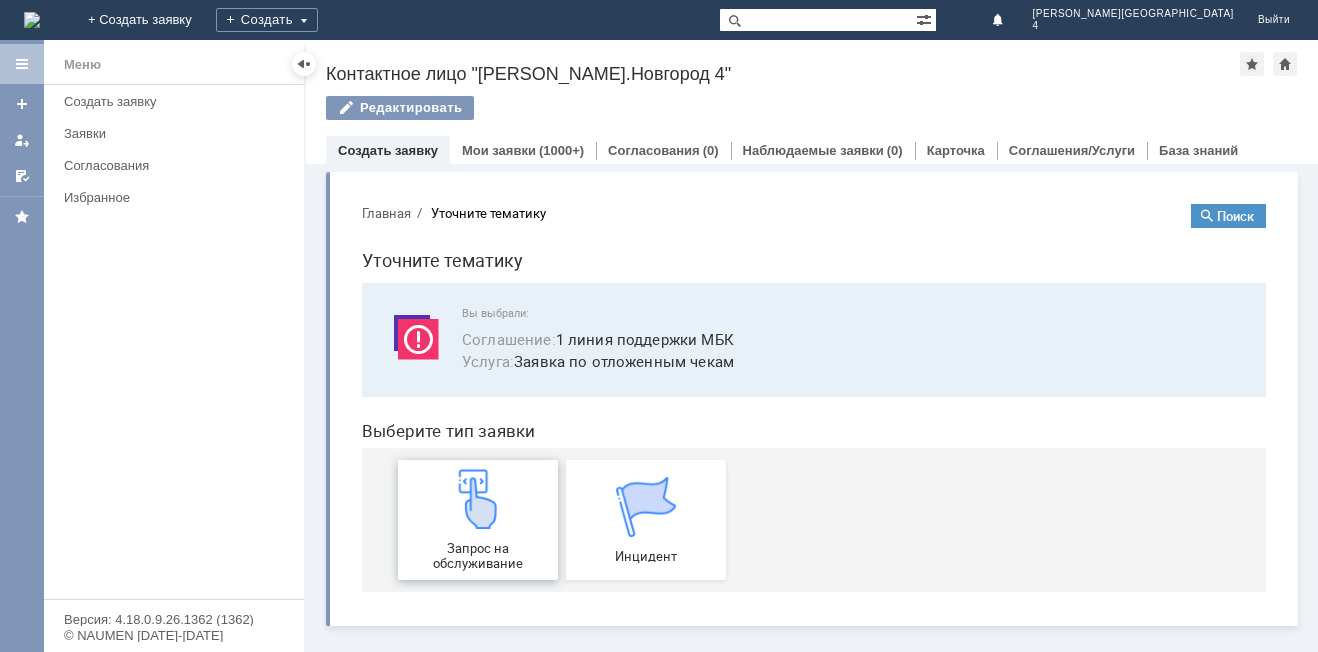click on "Запрос на обслуживание" at bounding box center (478, 520) 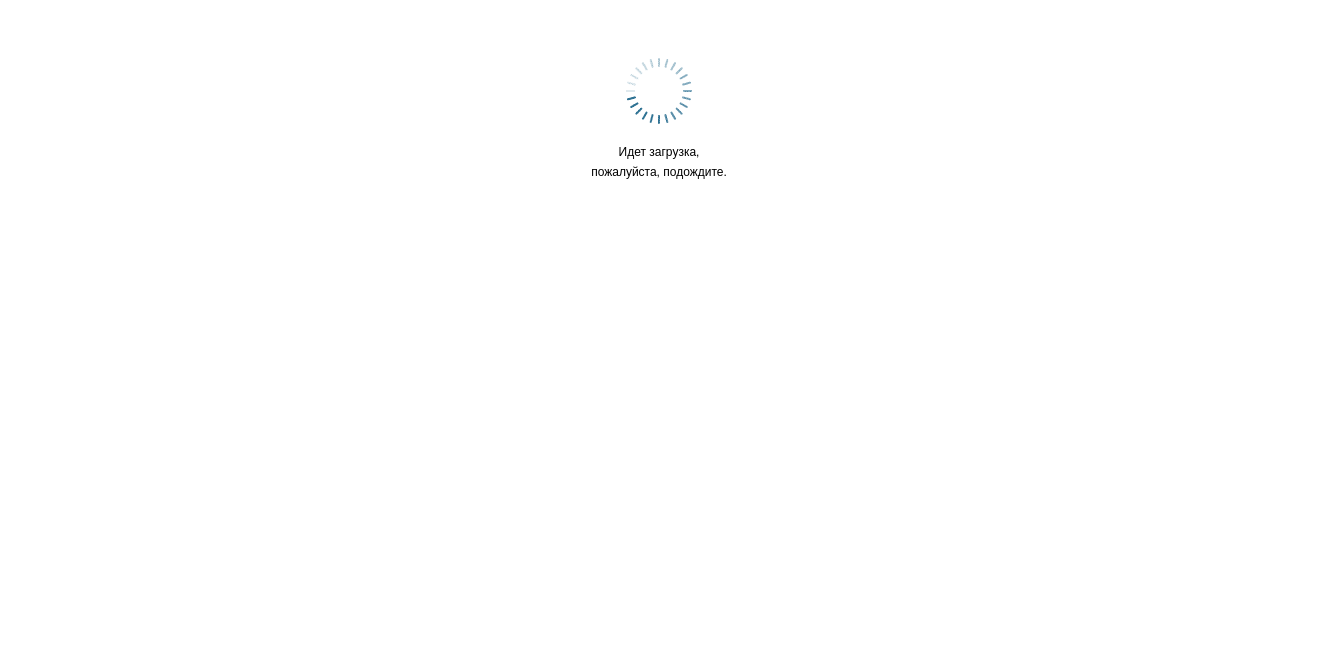 scroll, scrollTop: 0, scrollLeft: 0, axis: both 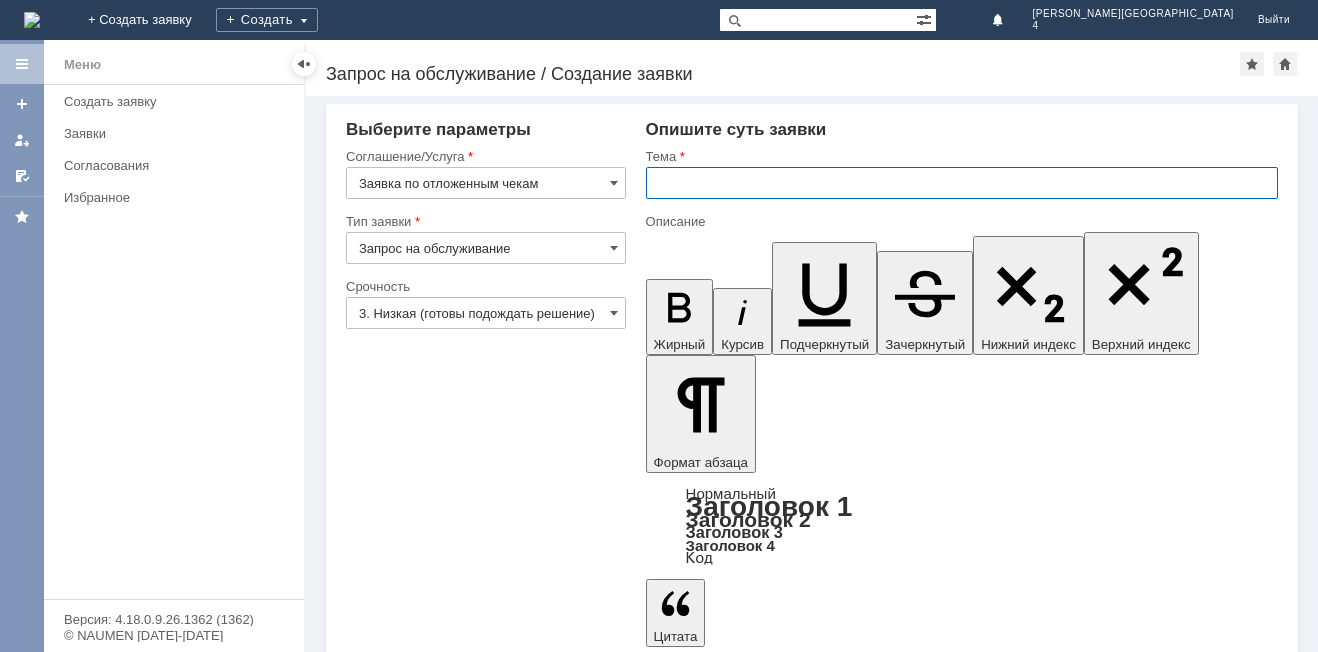 click at bounding box center (962, 183) 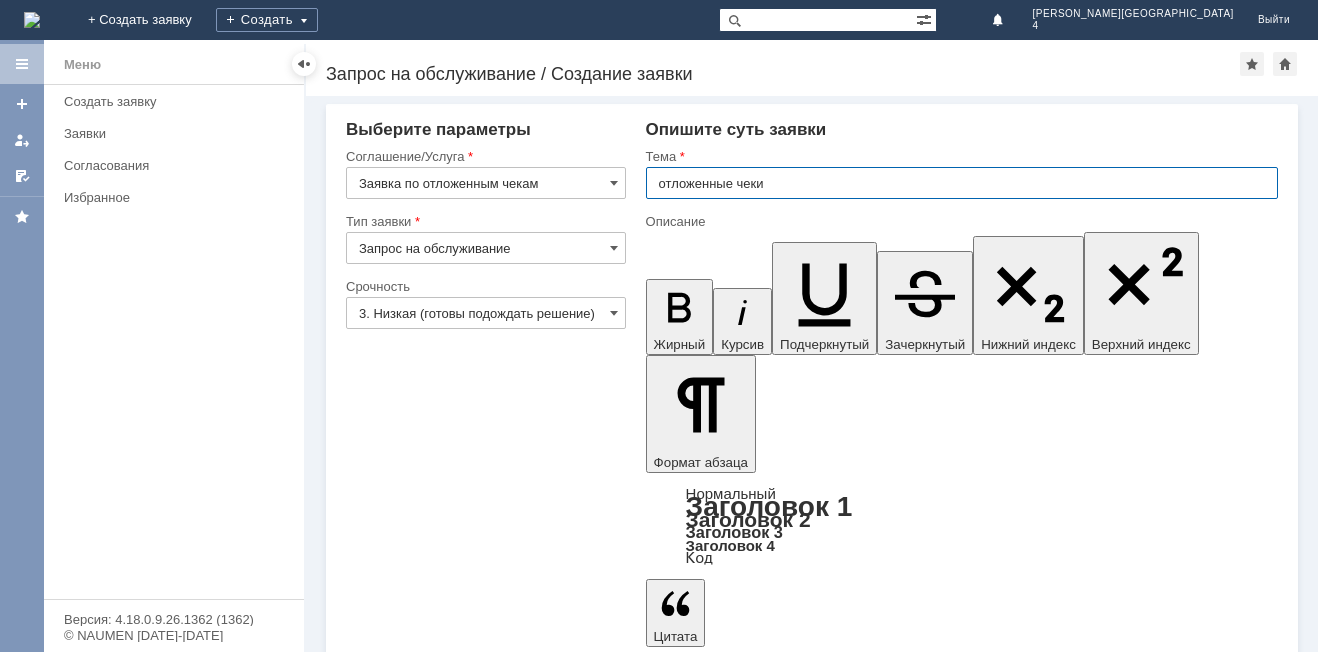 type on "отложенные чеки" 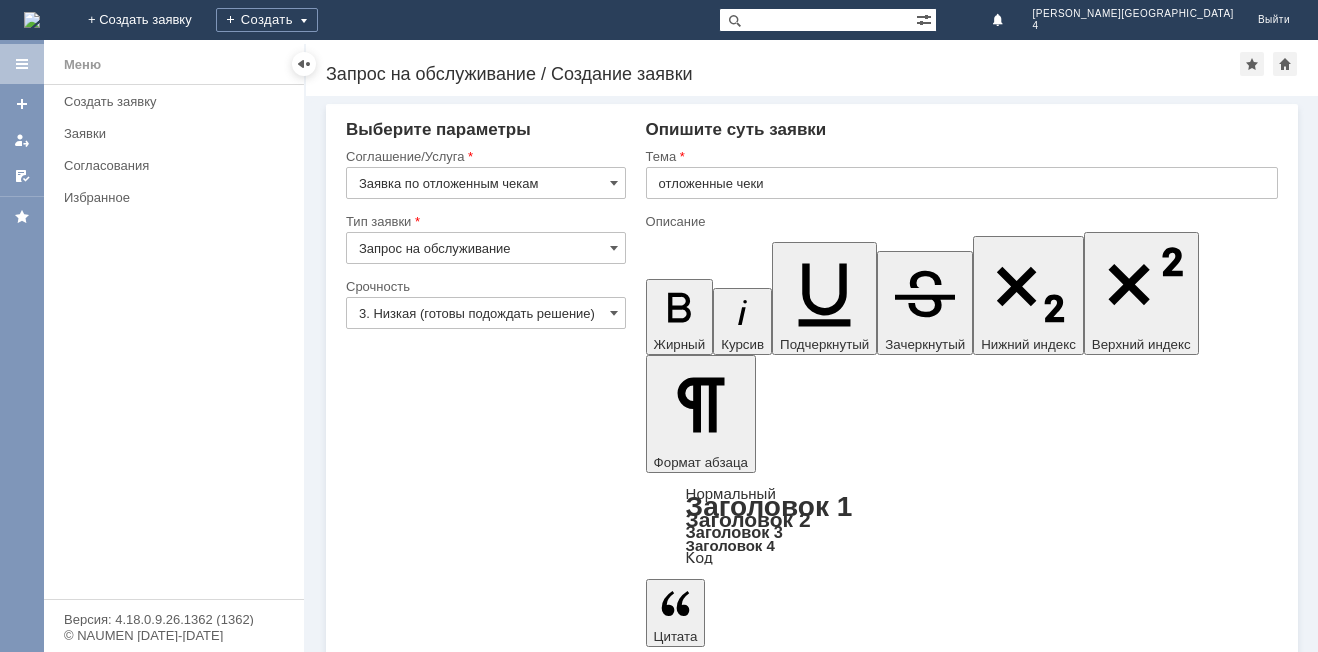 click on "Добавить файл" at bounding box center [722, 4925] 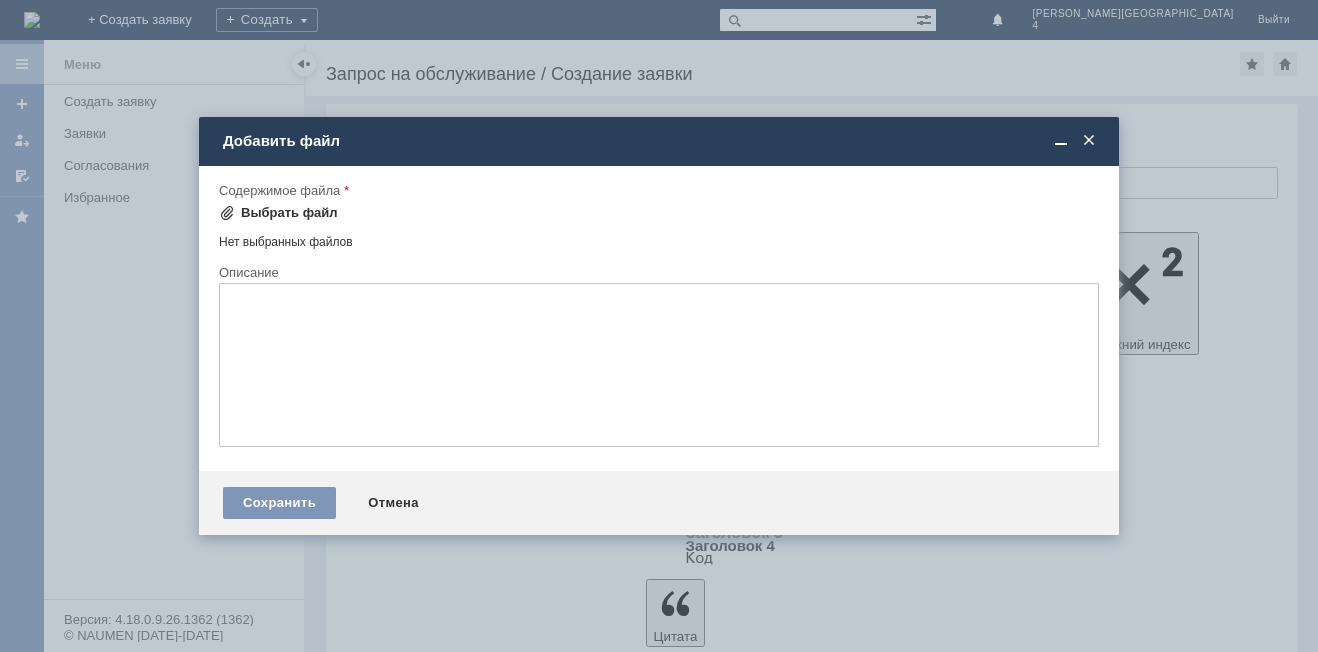 click on "Выбрать файл" at bounding box center [278, 213] 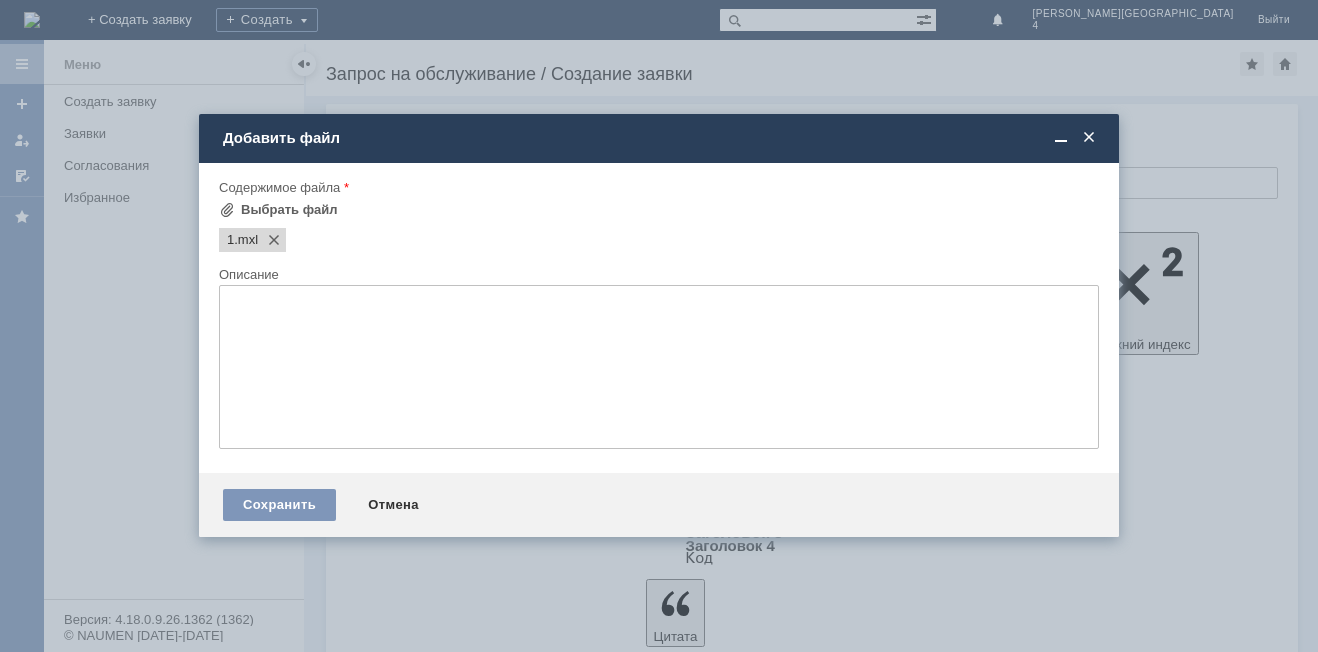 scroll, scrollTop: 0, scrollLeft: 0, axis: both 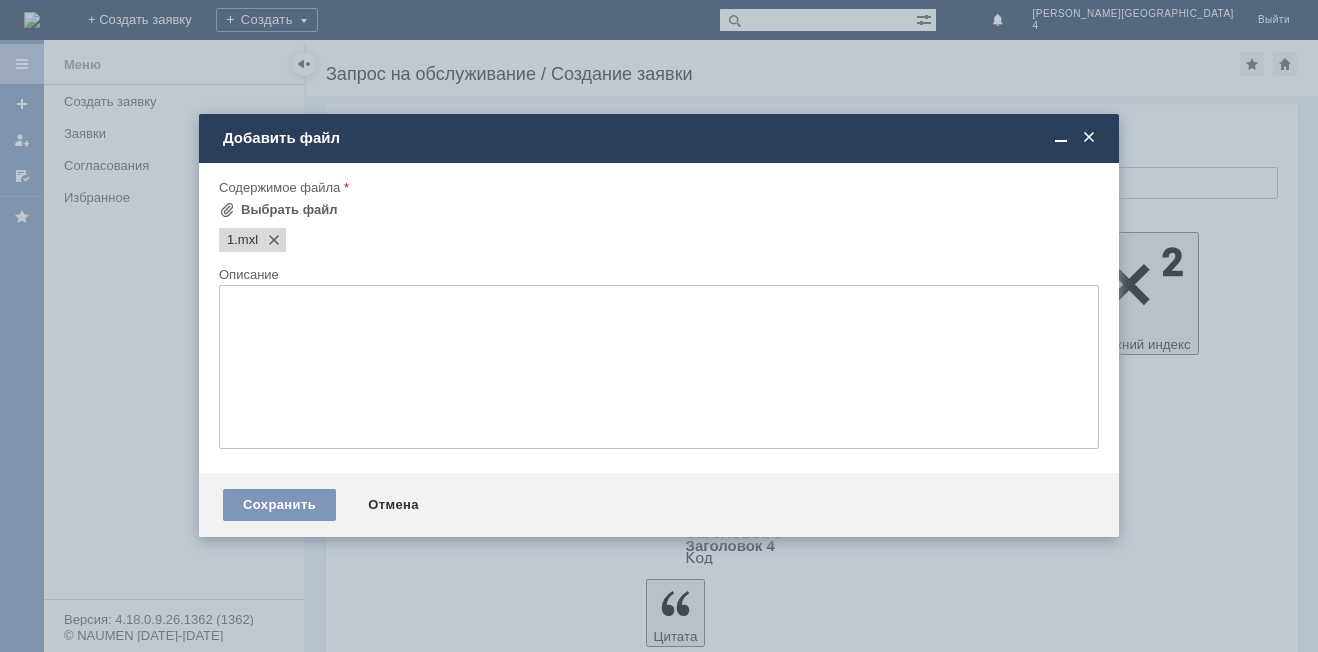 click at bounding box center [659, 367] 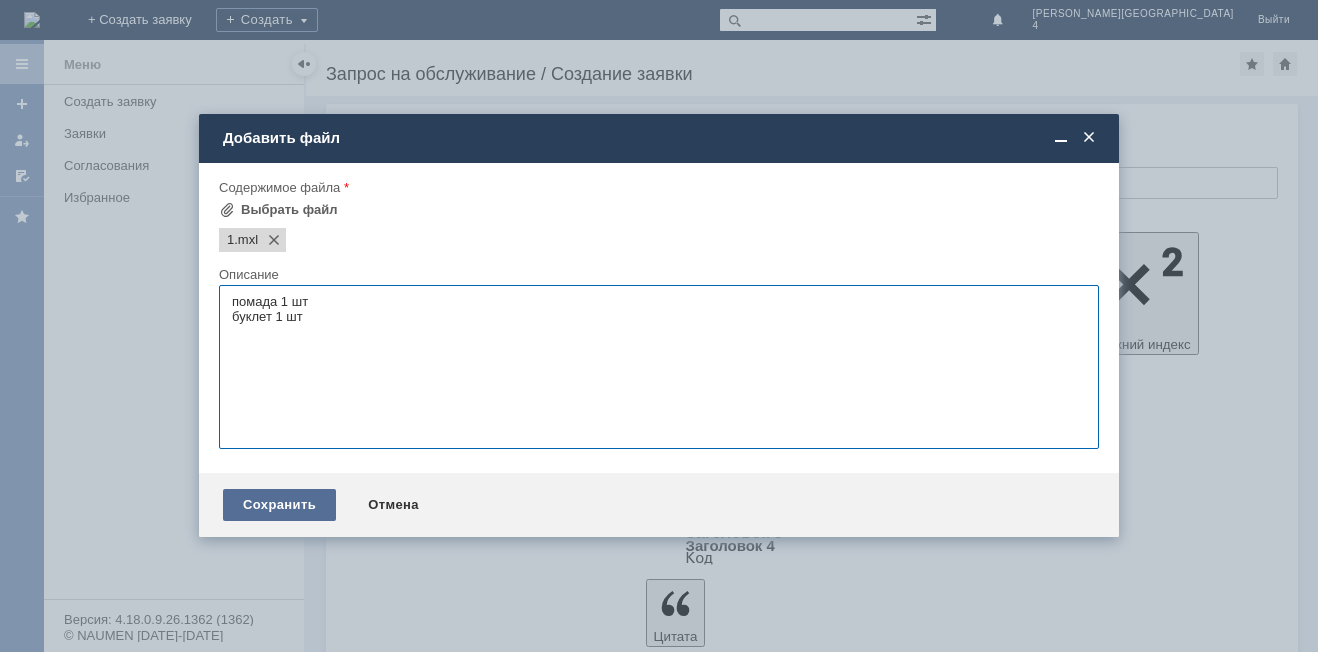 type on "помада 1 шт
буклет 1 шт" 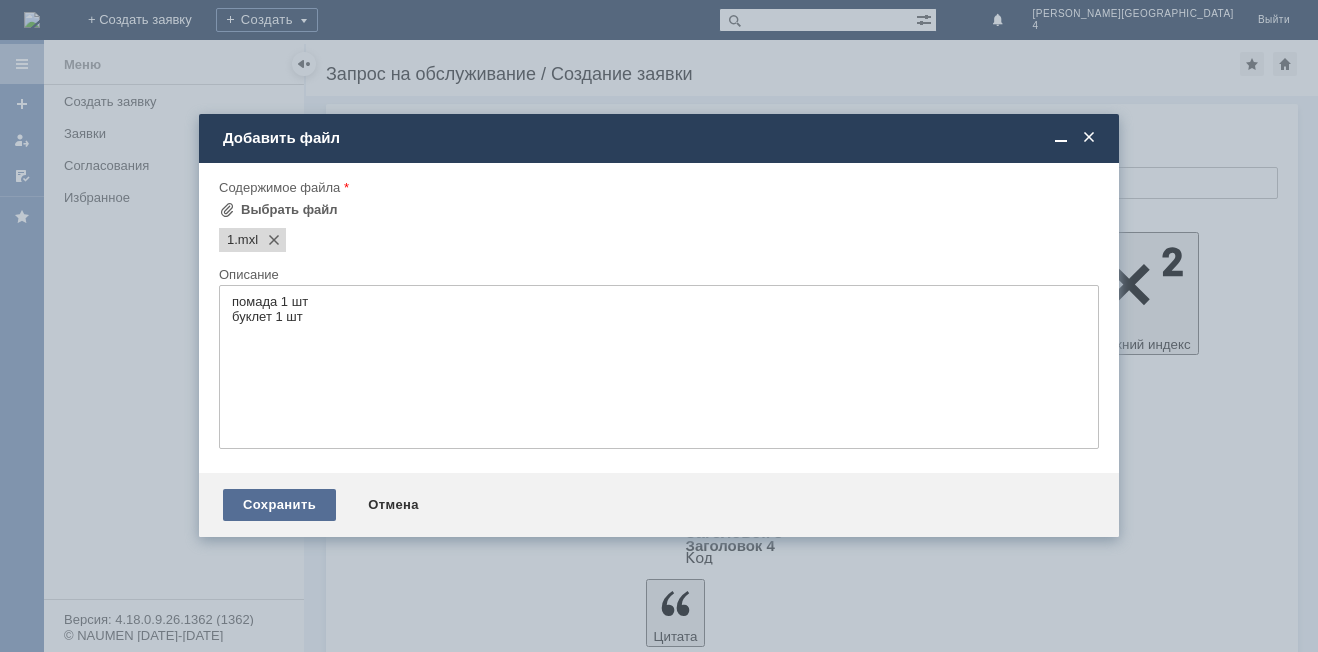 click on "Сохранить" at bounding box center [279, 505] 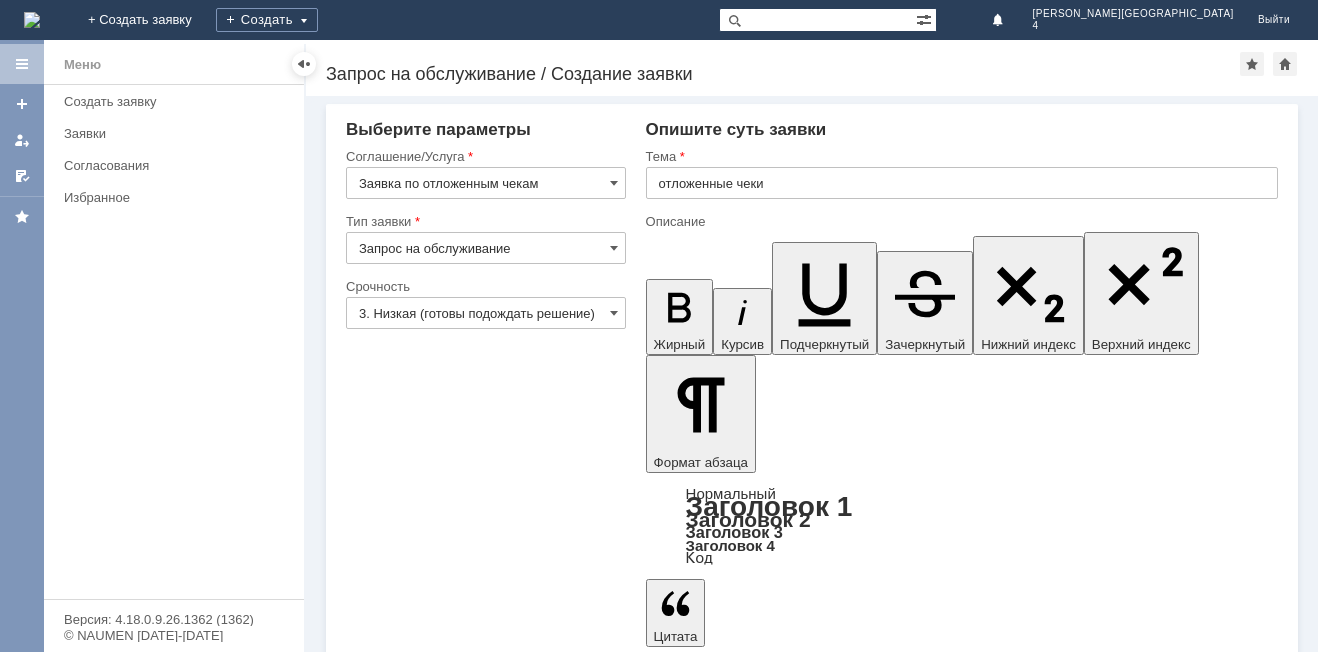 click on "Сохранить Отмена" at bounding box center (812, 5055) 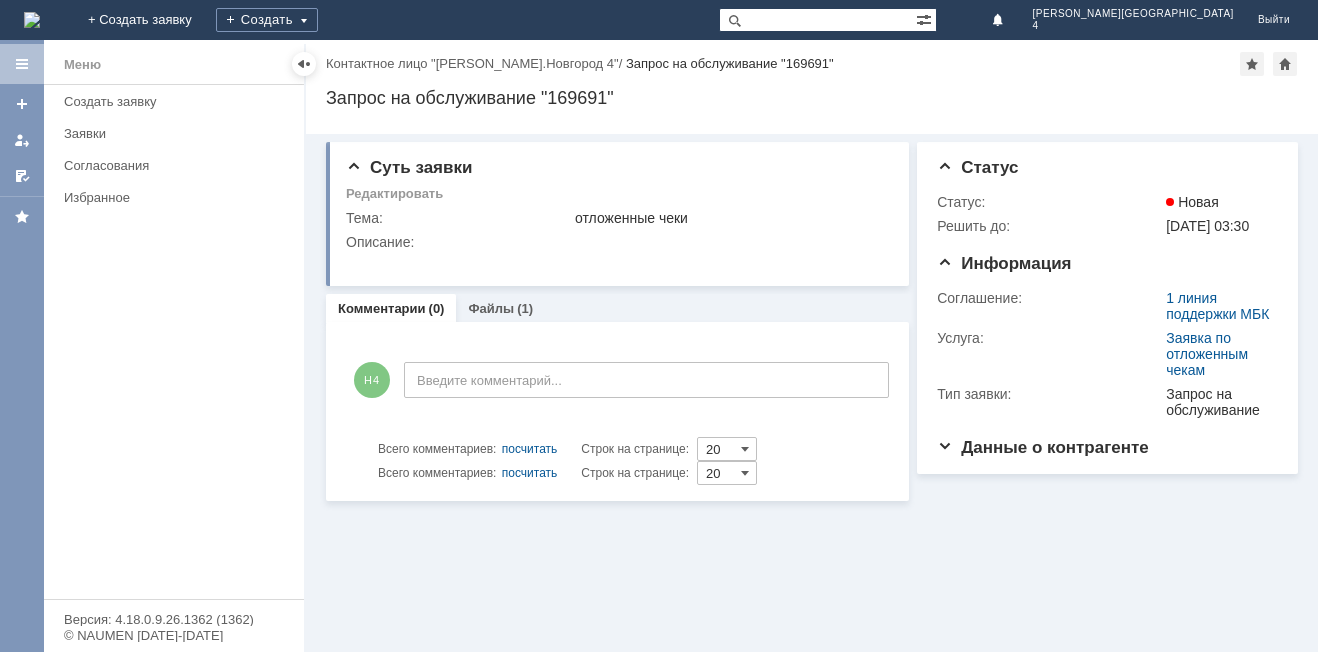 scroll, scrollTop: 0, scrollLeft: 0, axis: both 